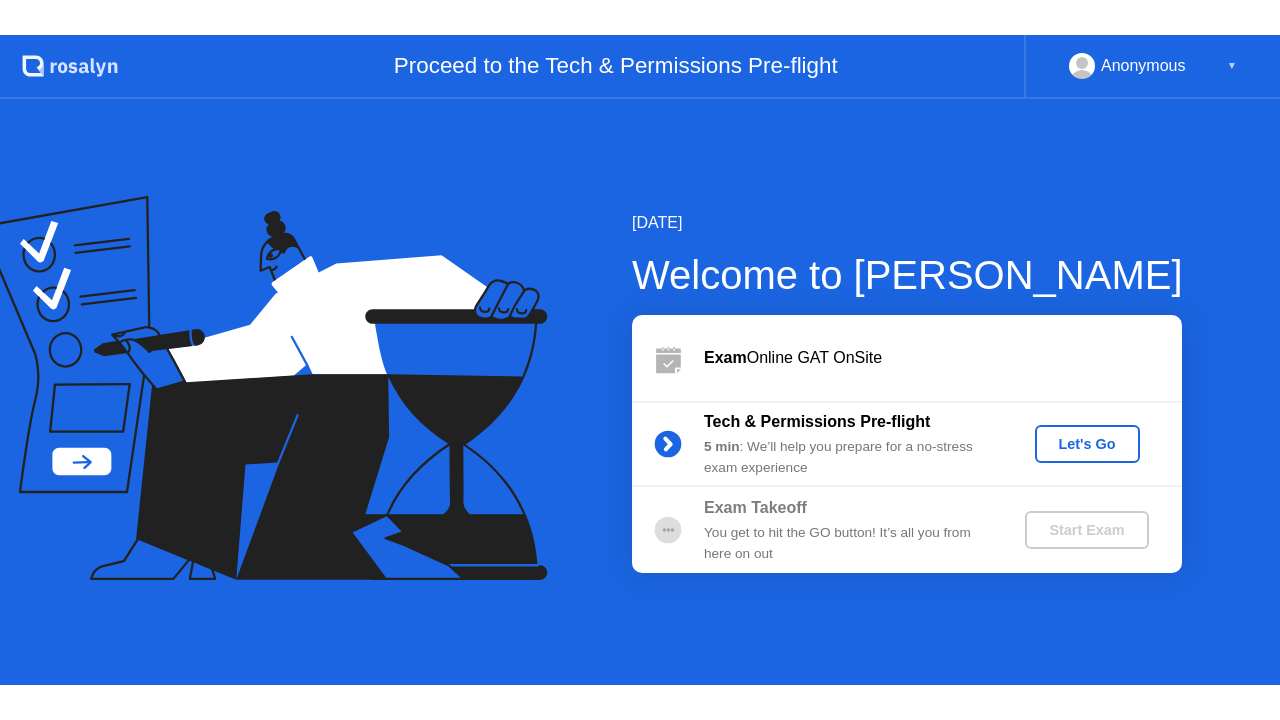 scroll, scrollTop: 0, scrollLeft: 0, axis: both 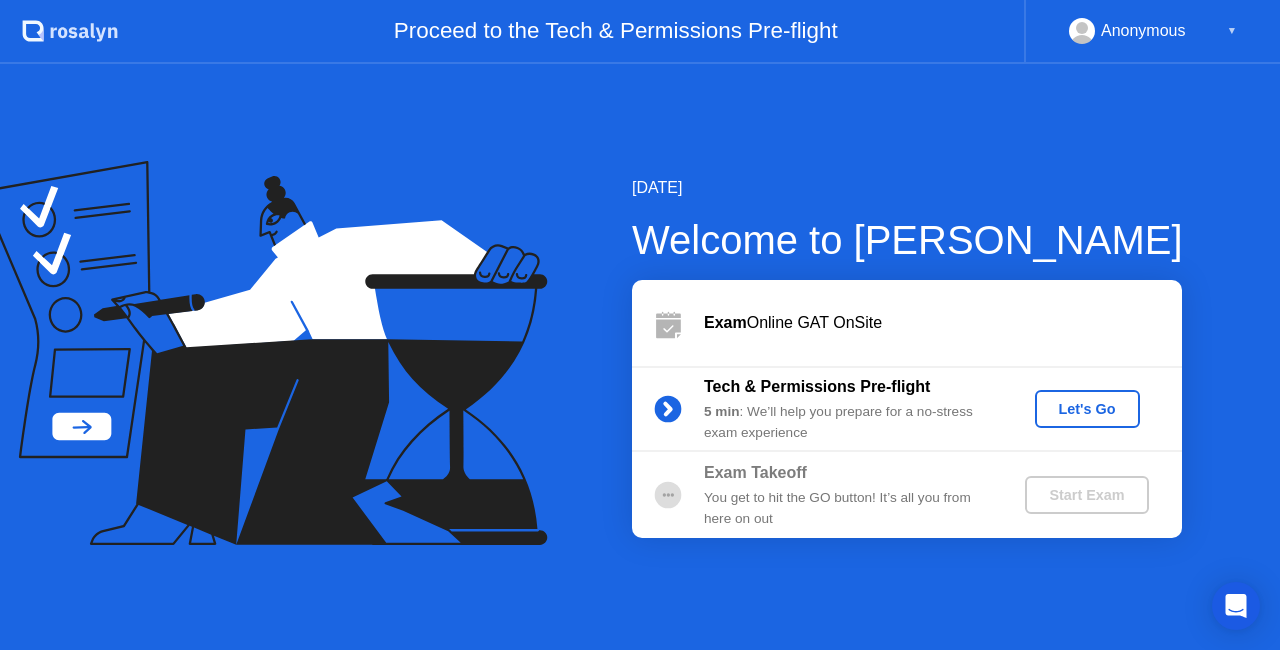 click on "Let's Go" 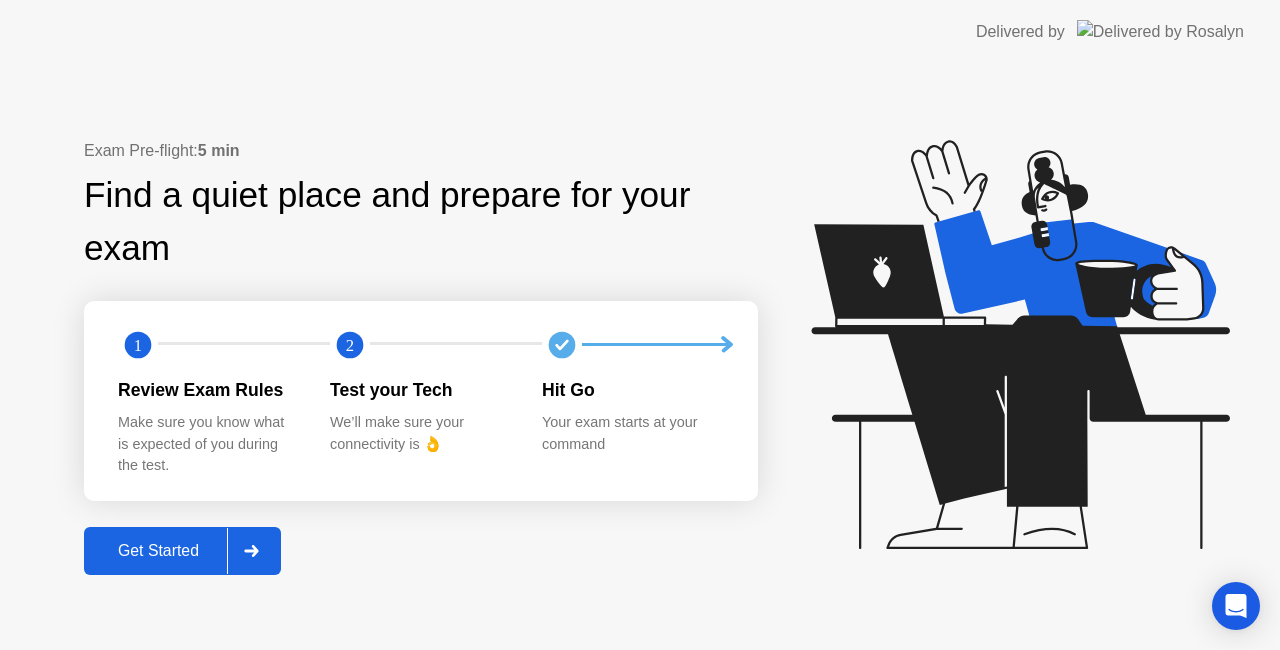 click on "Get Started" 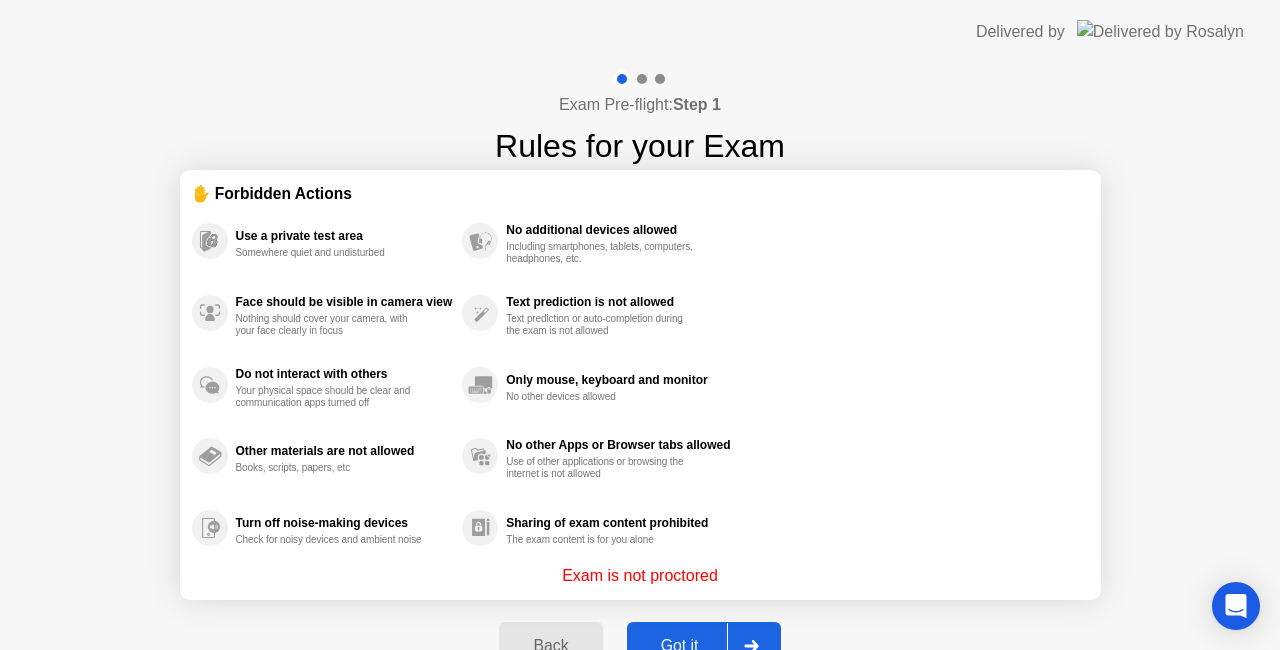 click on "Got it" 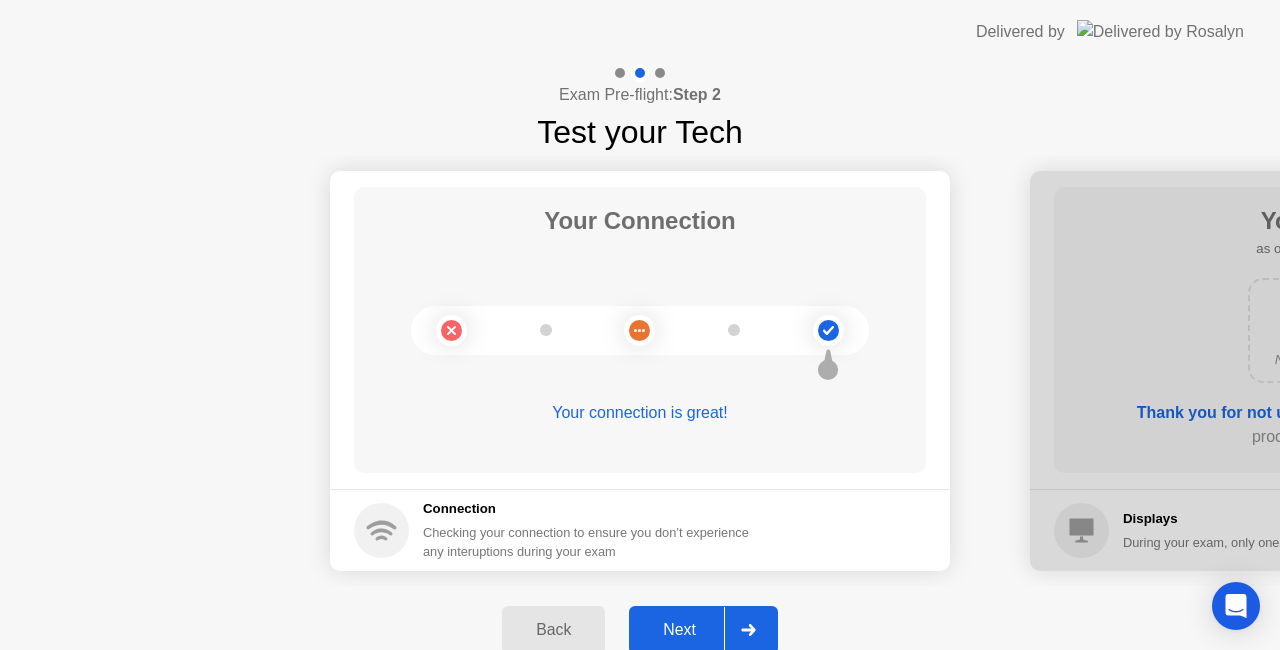 click on "Next" 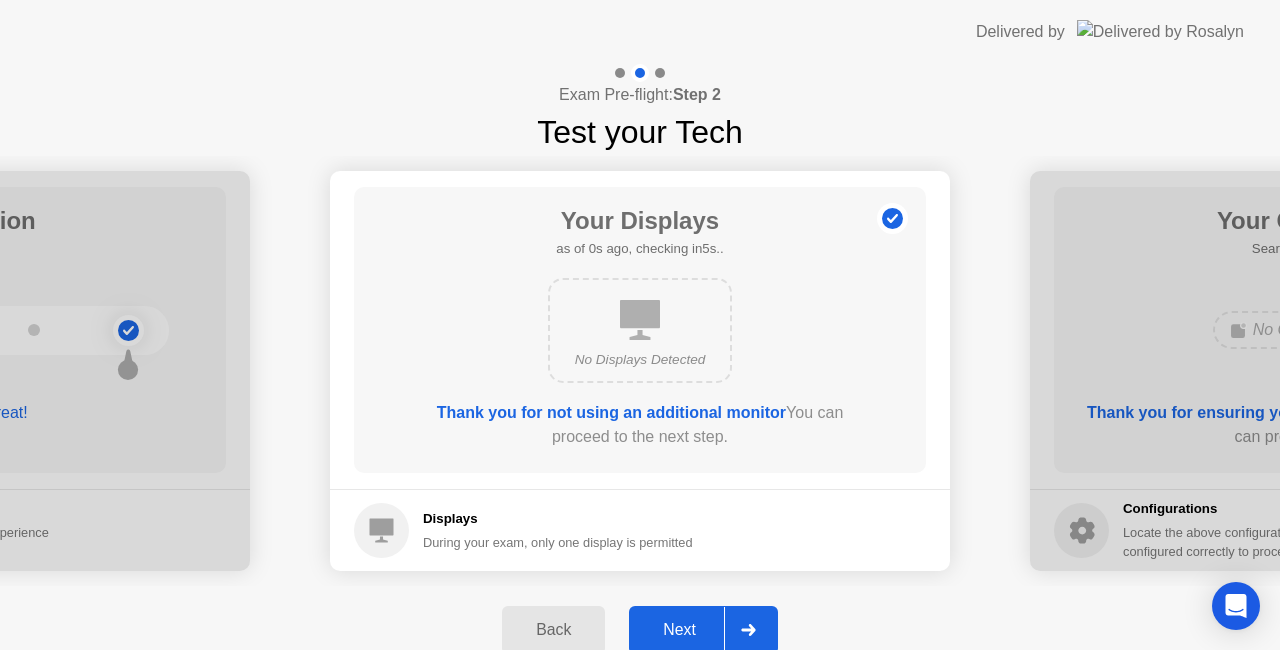 click on "Next" 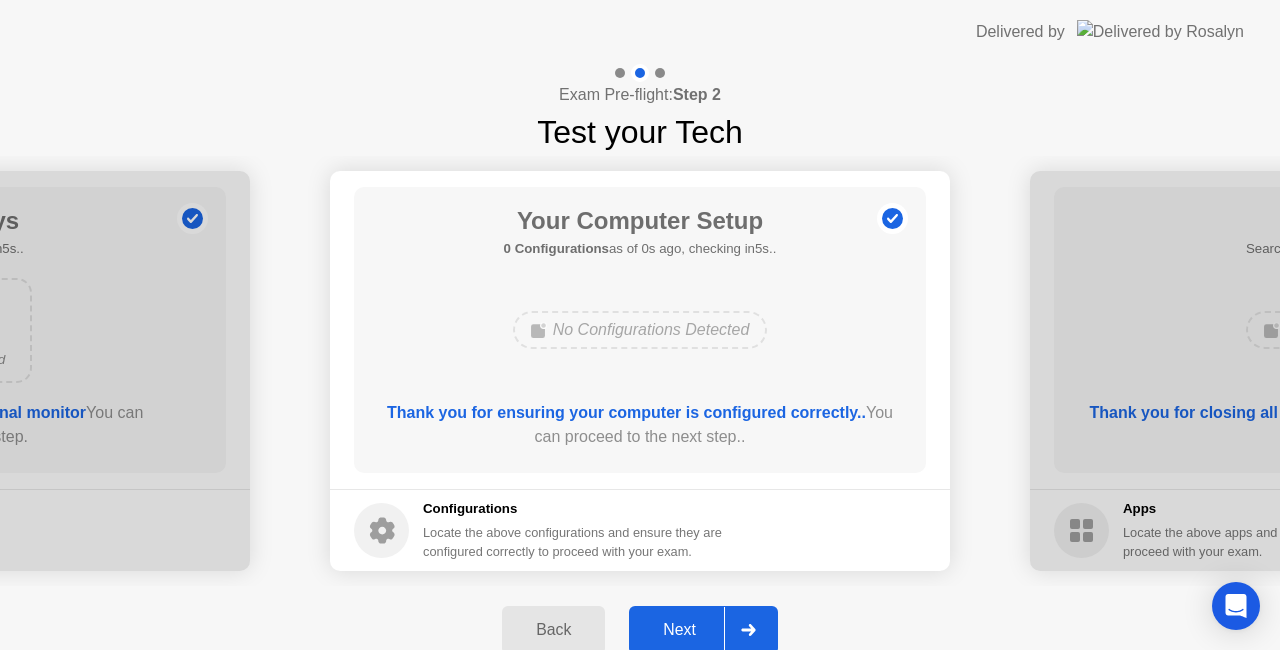 click on "Next" 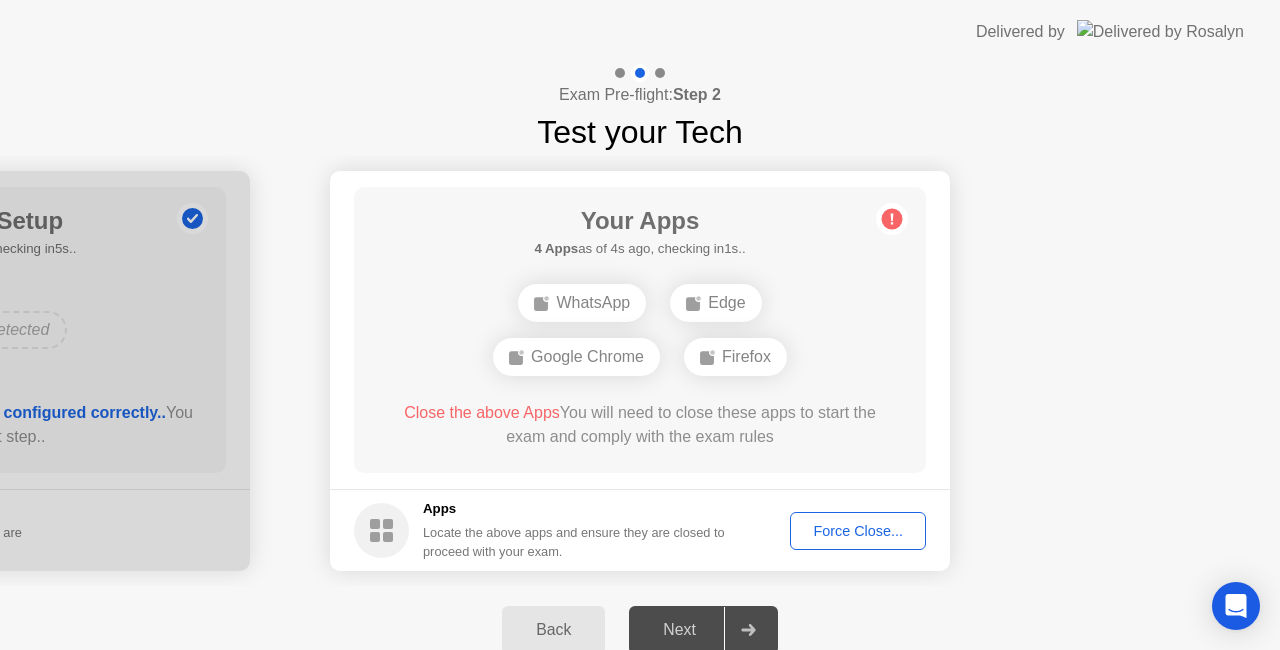 click on "Force Close..." 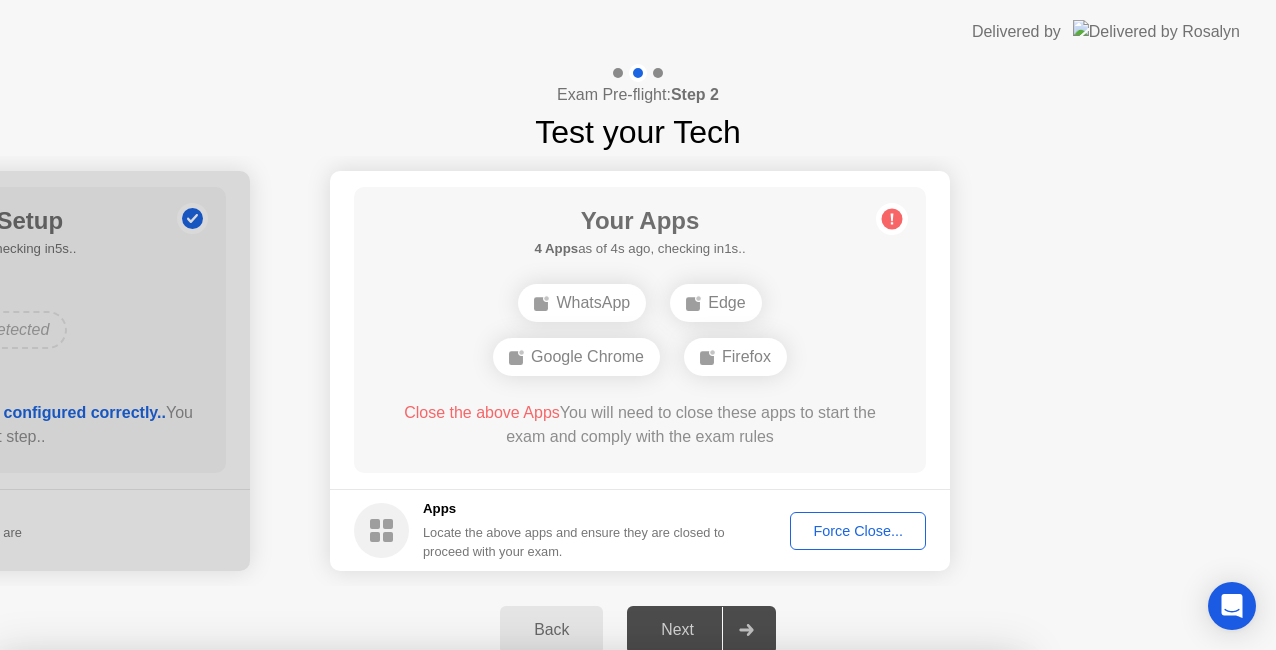click on "Confirm" at bounding box center [577, 980] 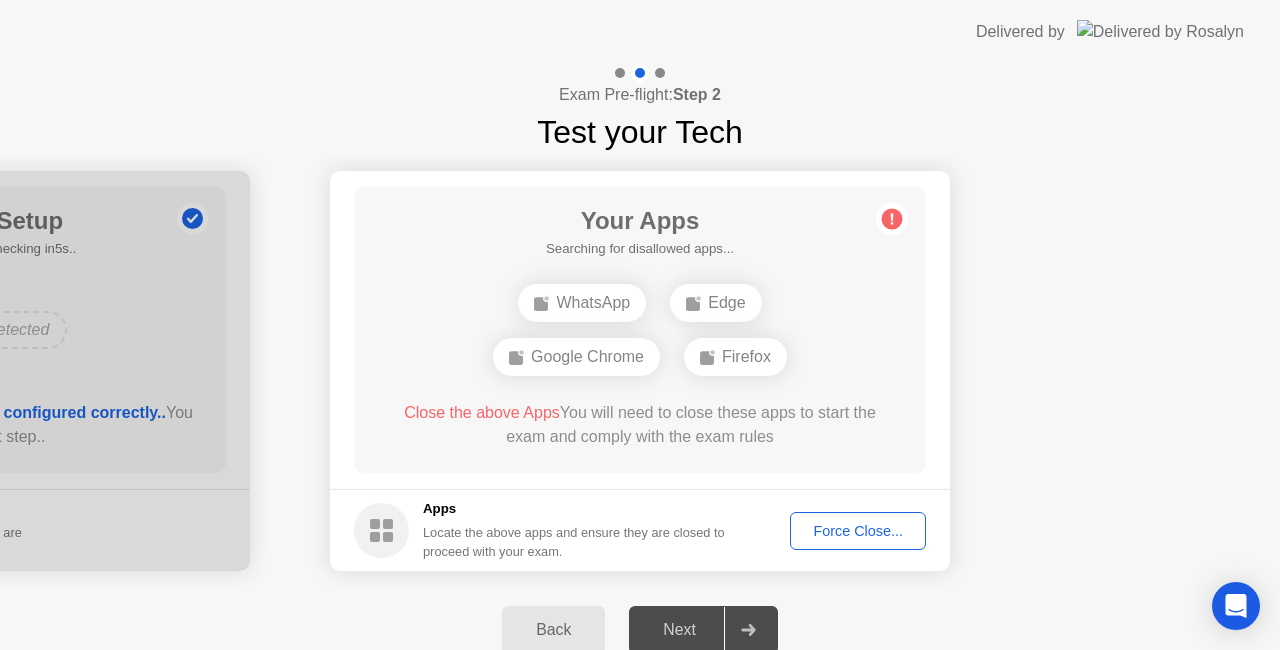click on "Force Close..." 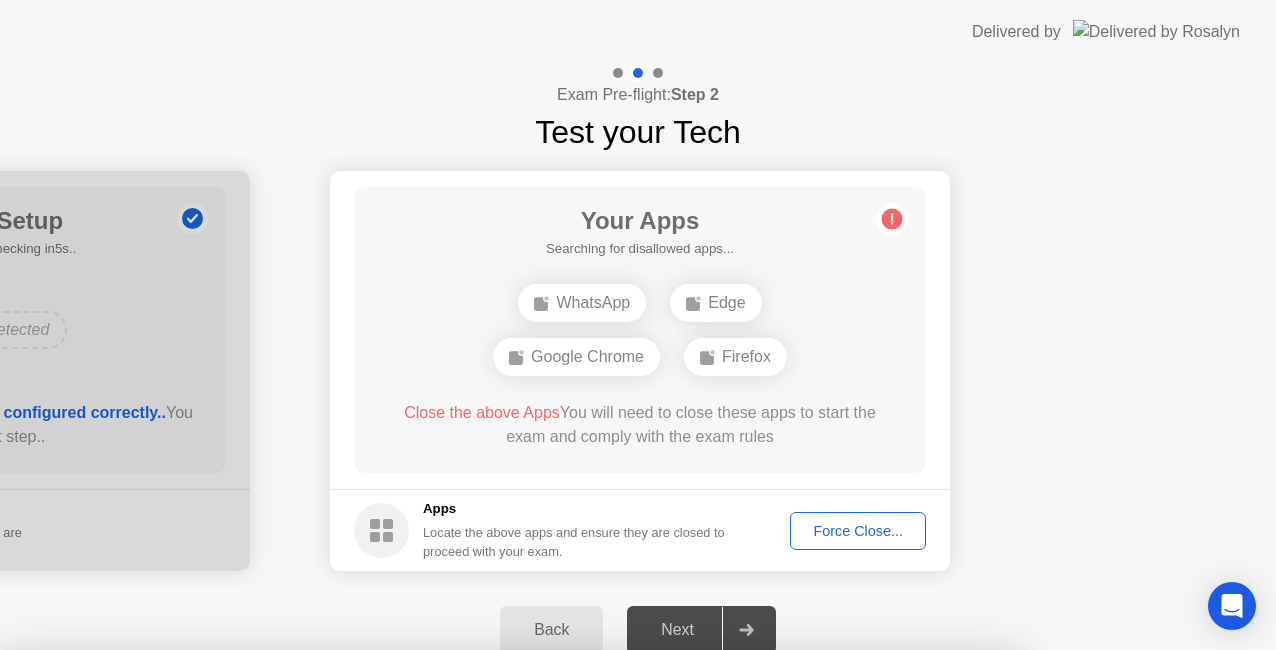 click on "Confirm" at bounding box center (577, 980) 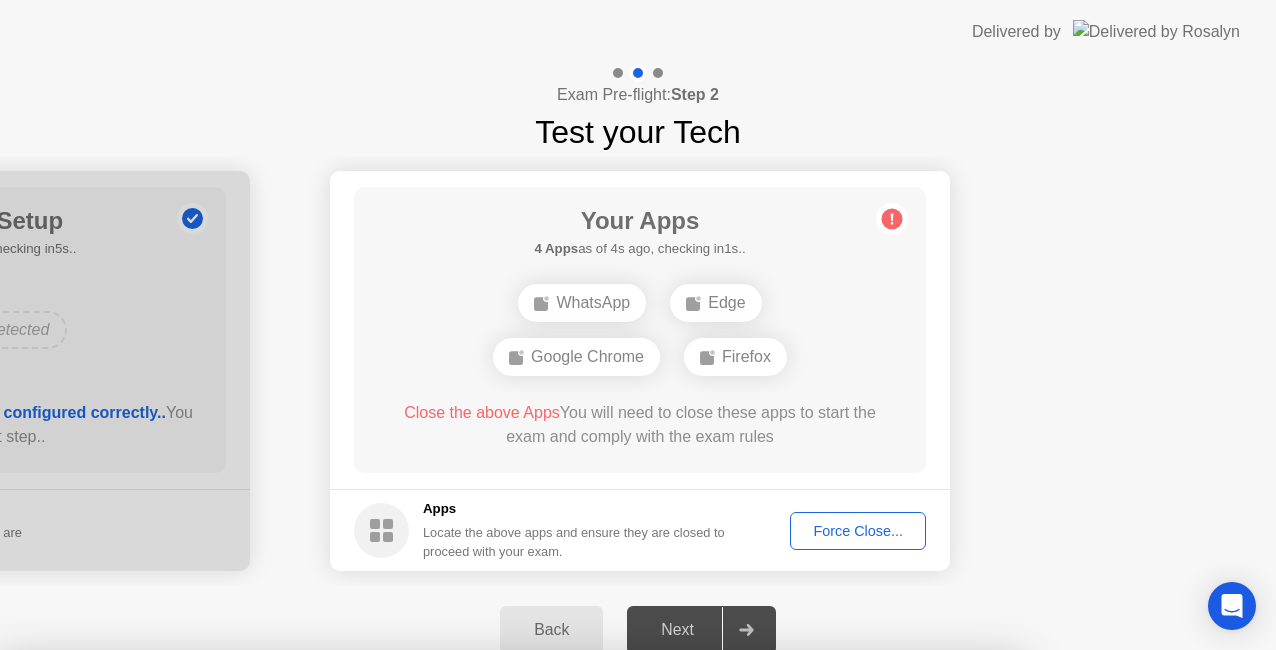 click on "Close" at bounding box center (429, 942) 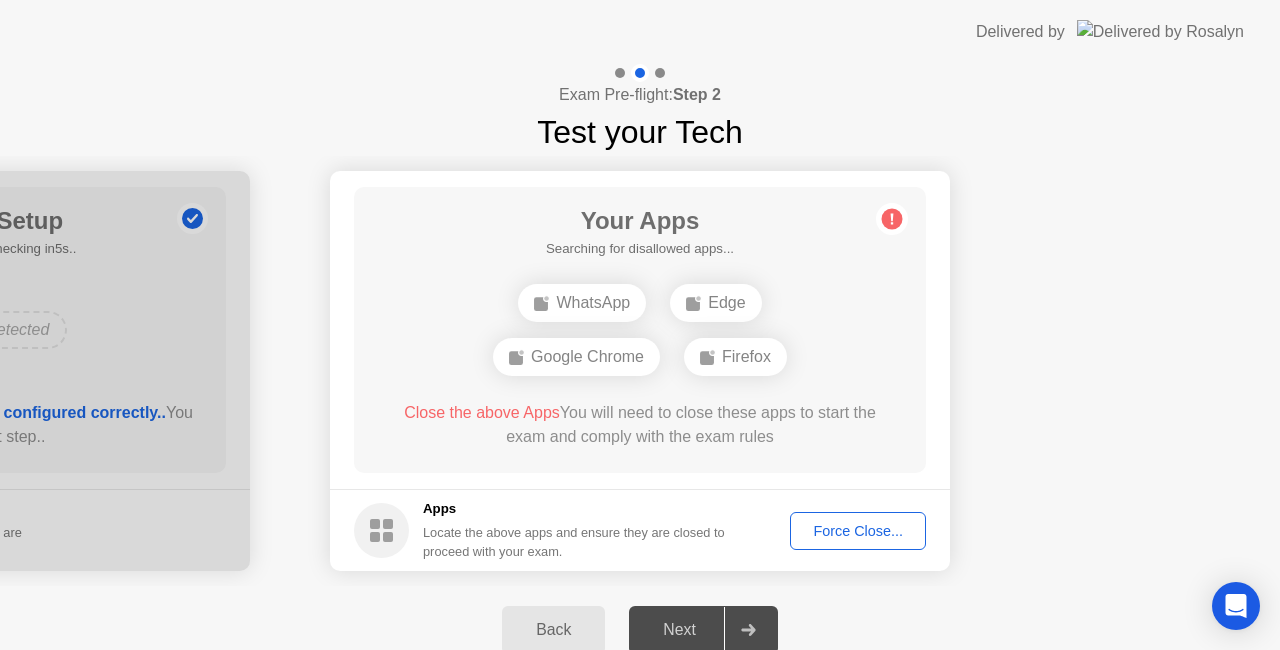 click on "Force Close..." 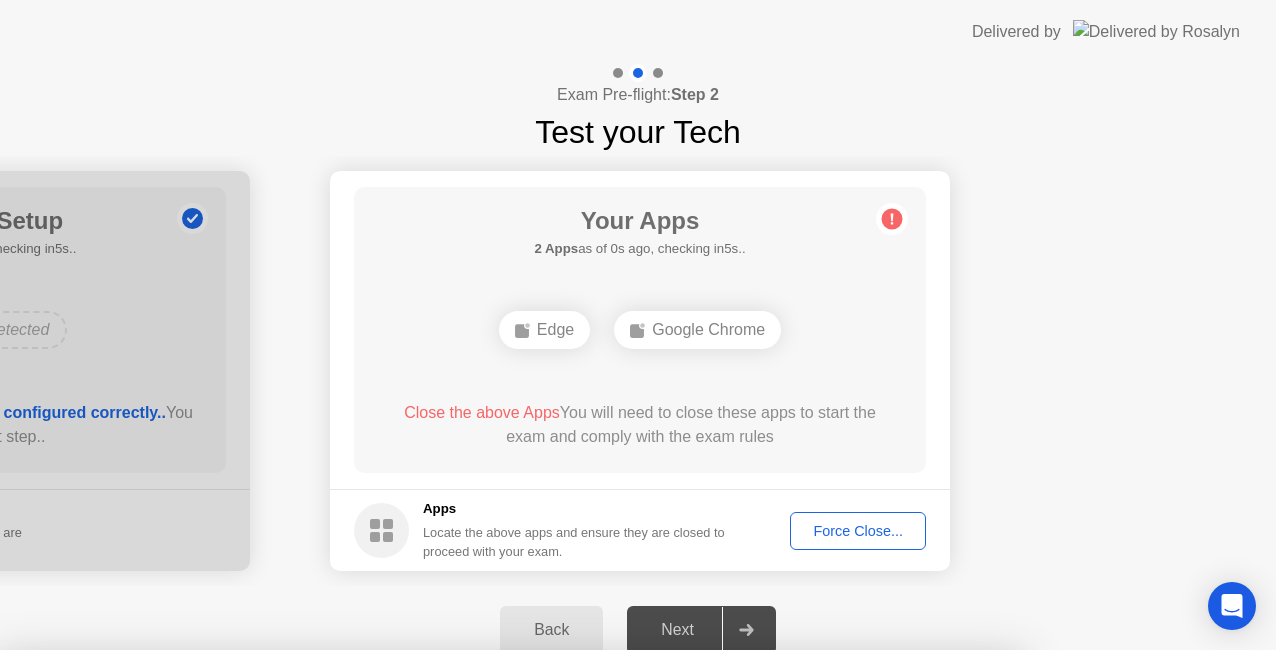 click on "Confirm" at bounding box center [577, 926] 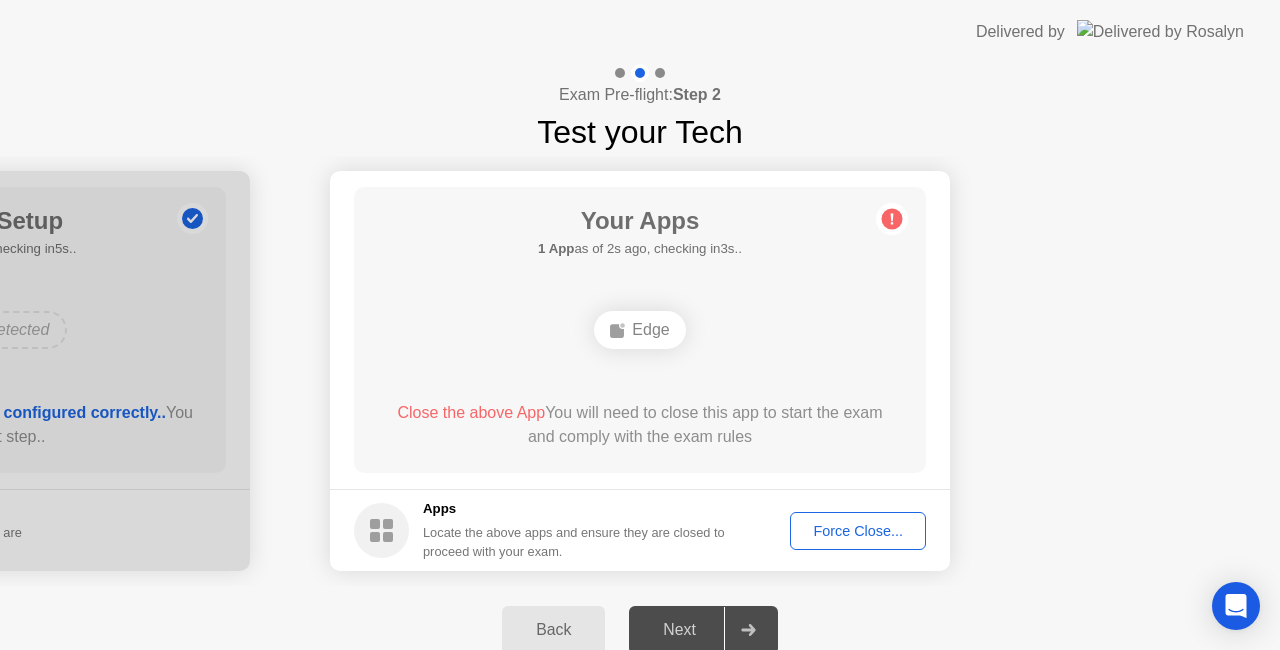 click on "Force Close..." 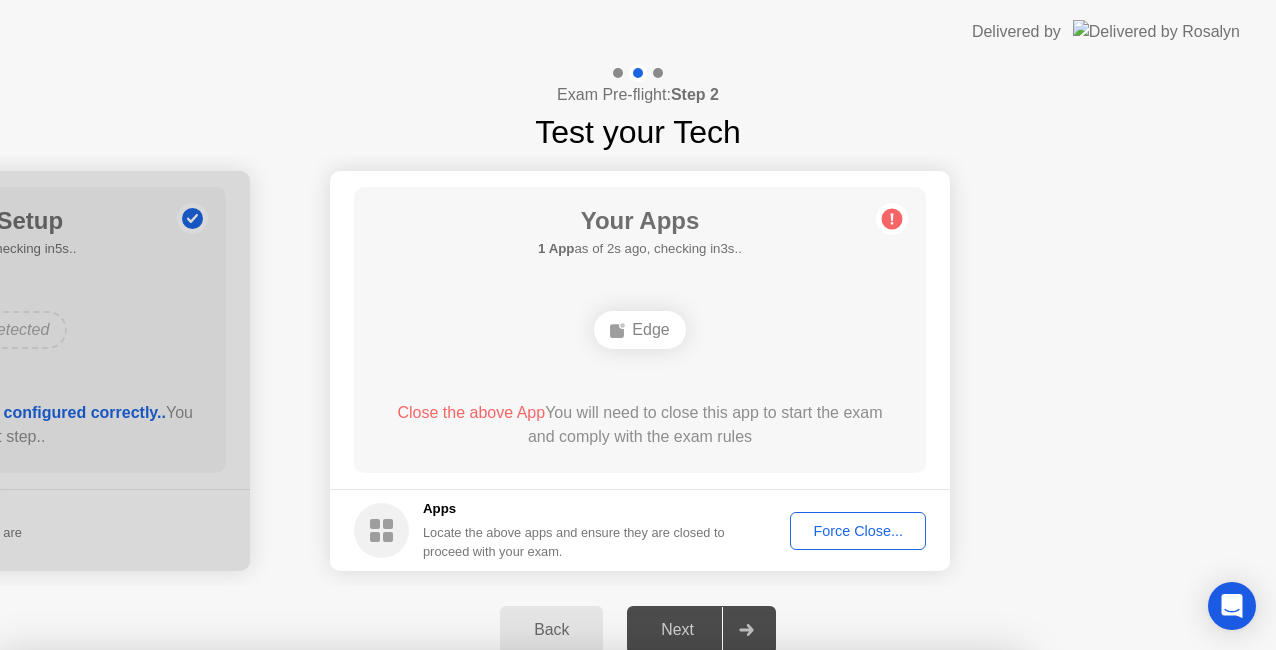 click on "Confirm" at bounding box center (577, 926) 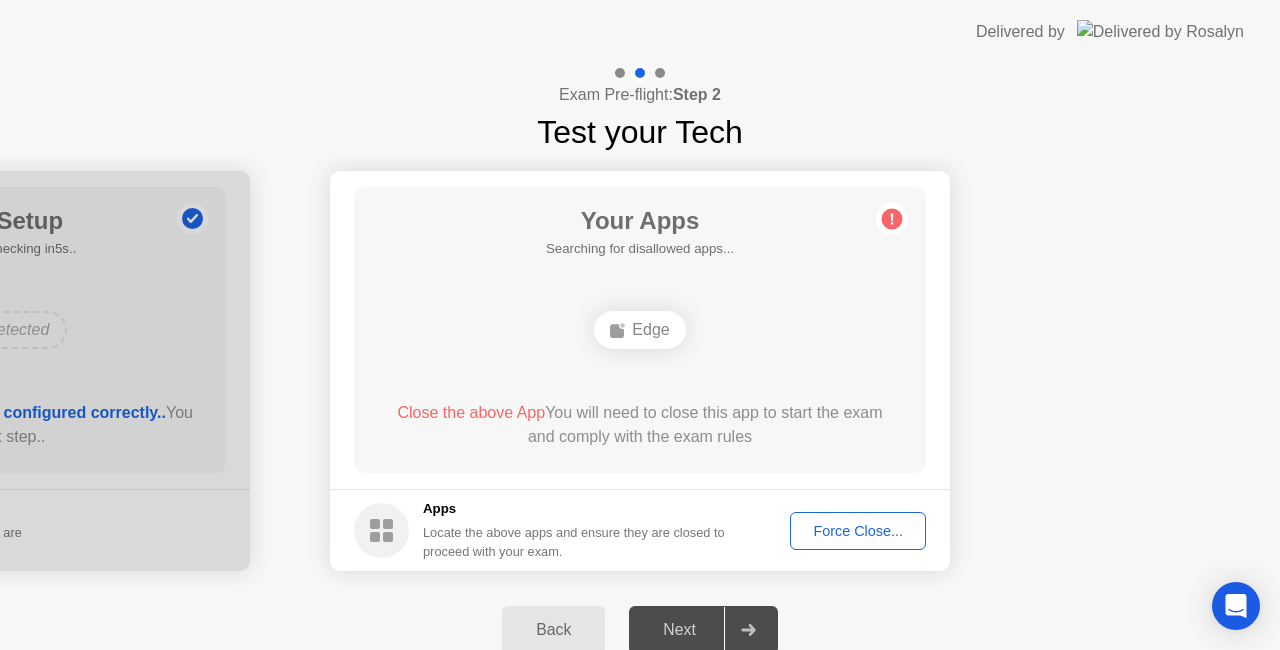 click on "Force Close..." 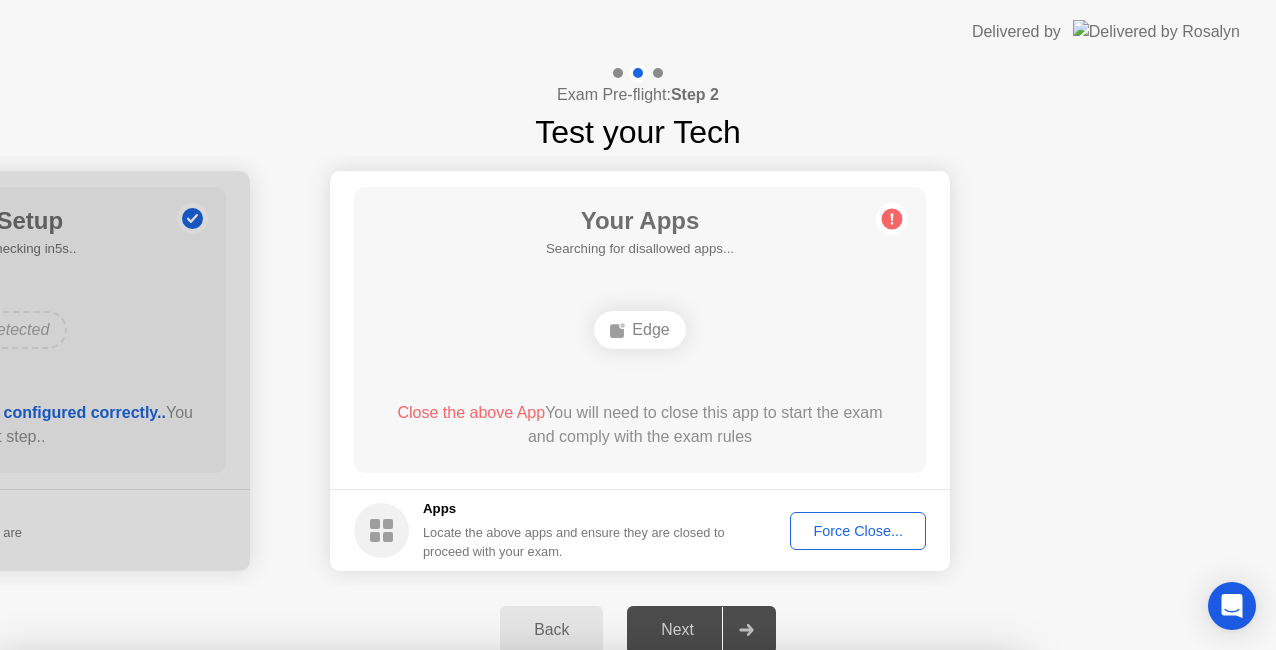 click on "Confirm" at bounding box center [577, 926] 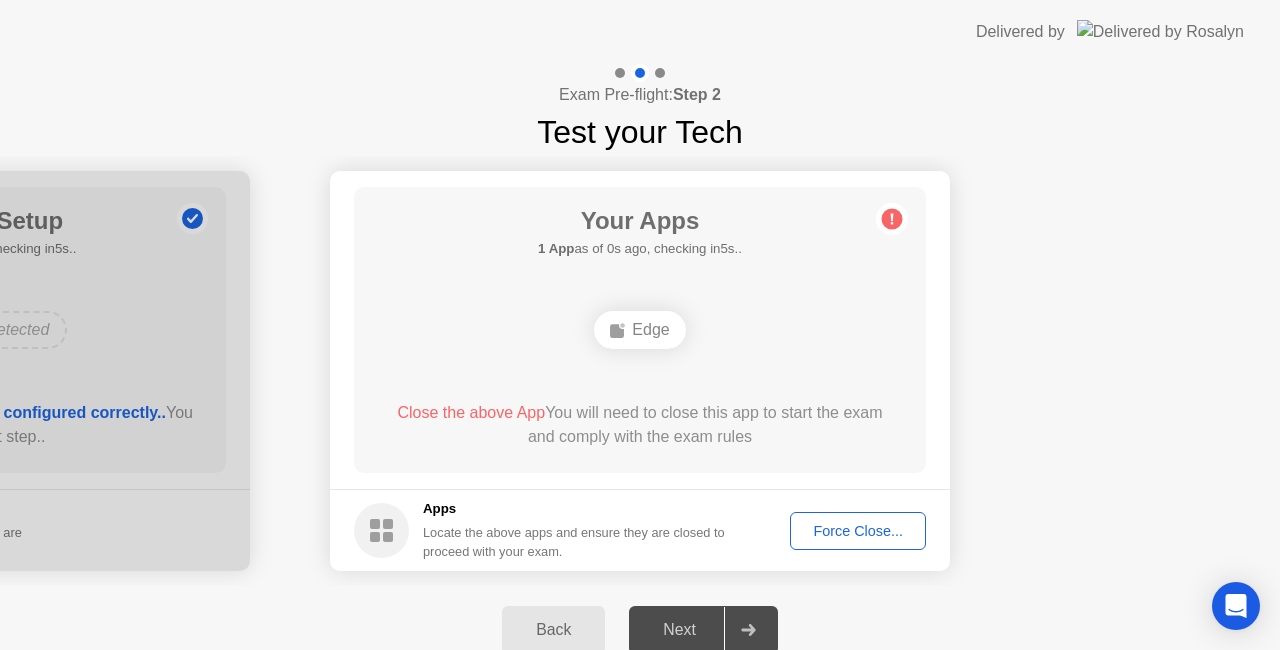 click on "Force Close..." 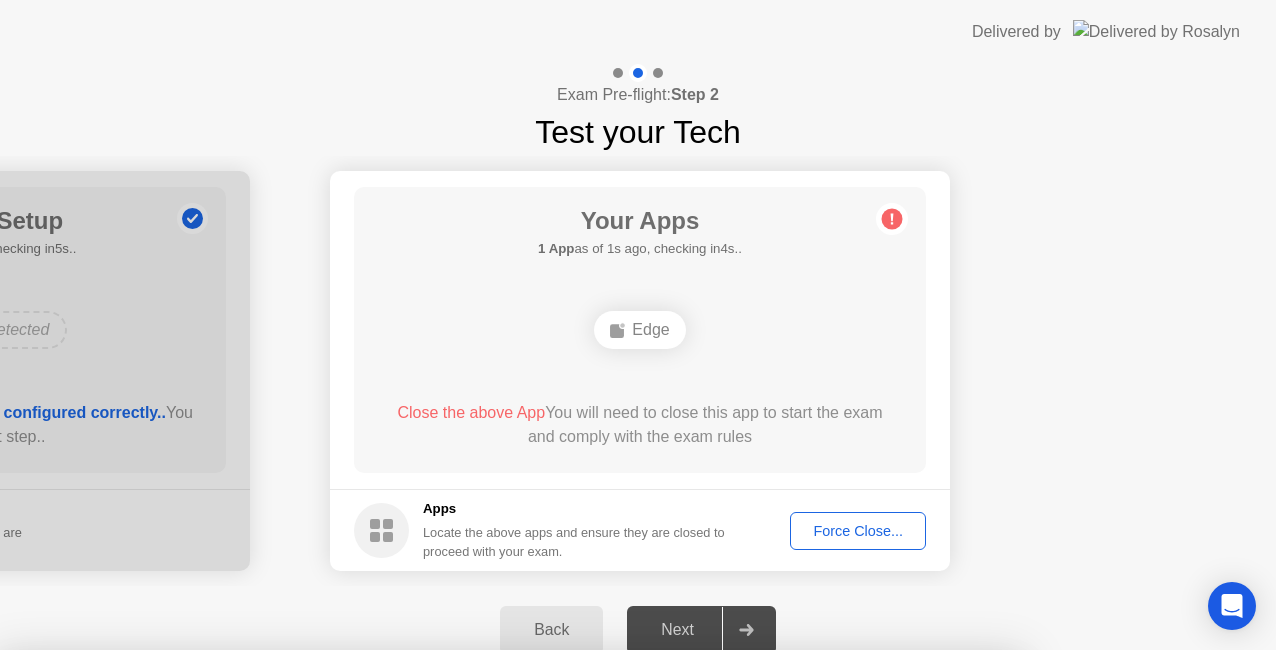 click on "Confirm" at bounding box center [577, 926] 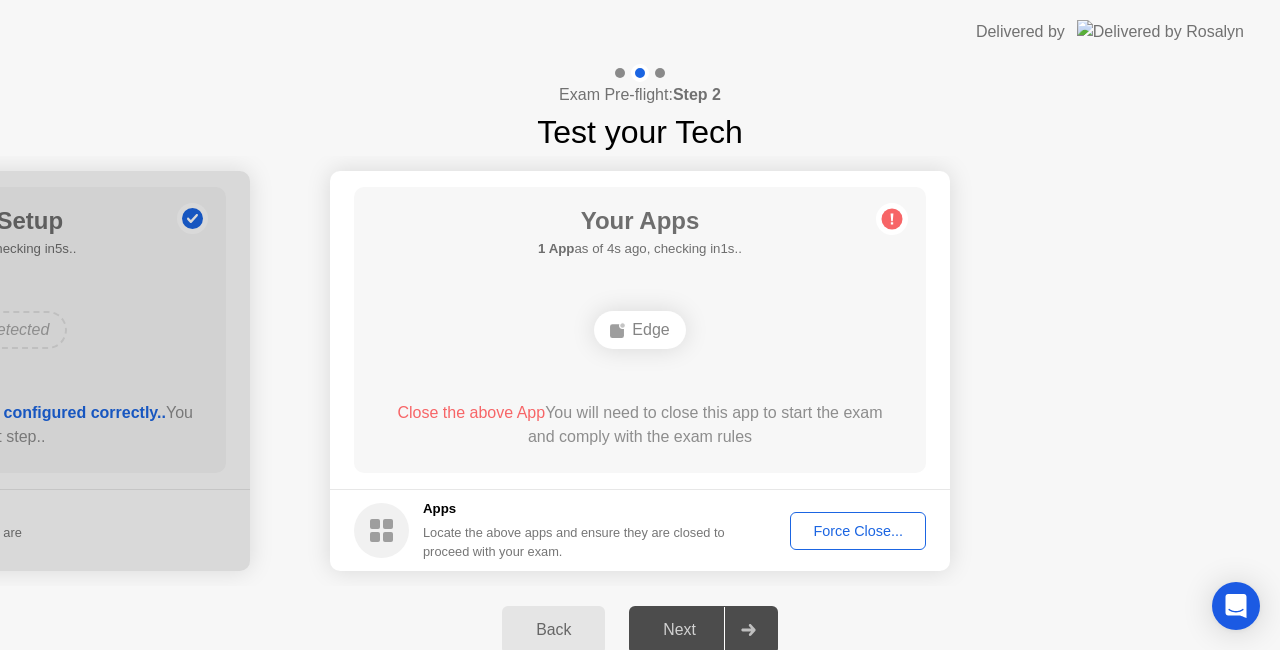 click on "Force Close..." 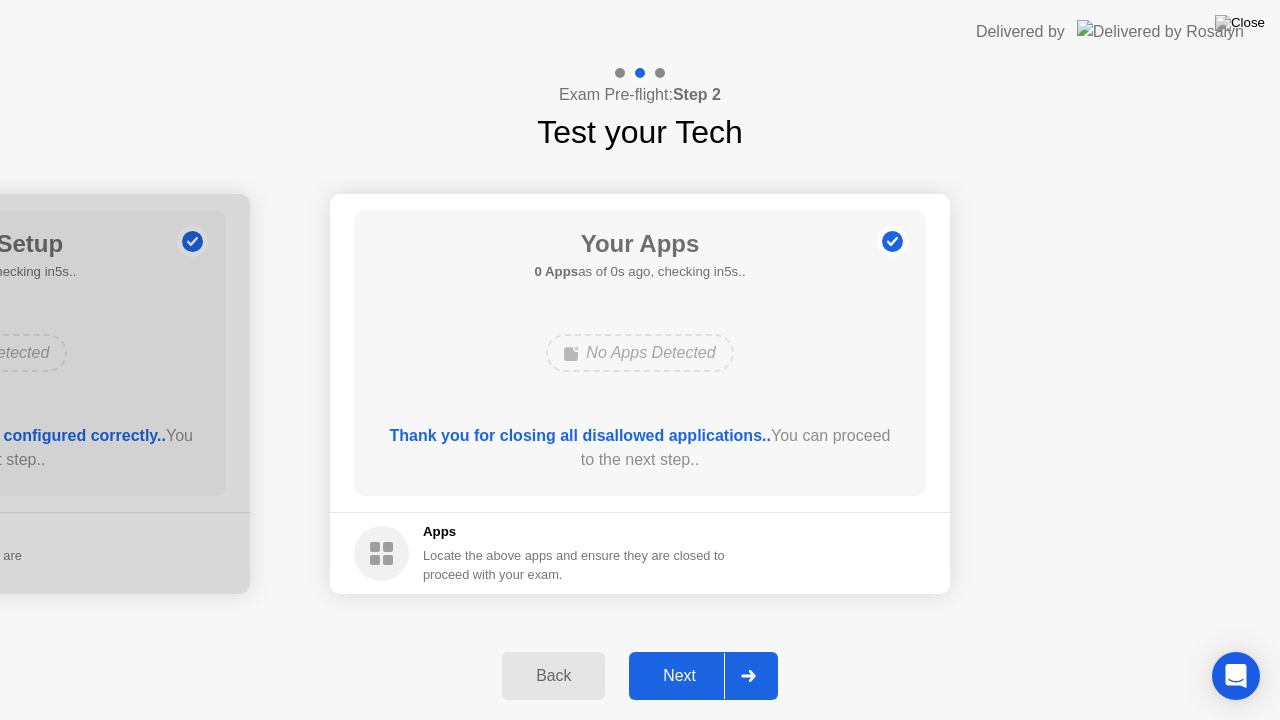 click on "Next" 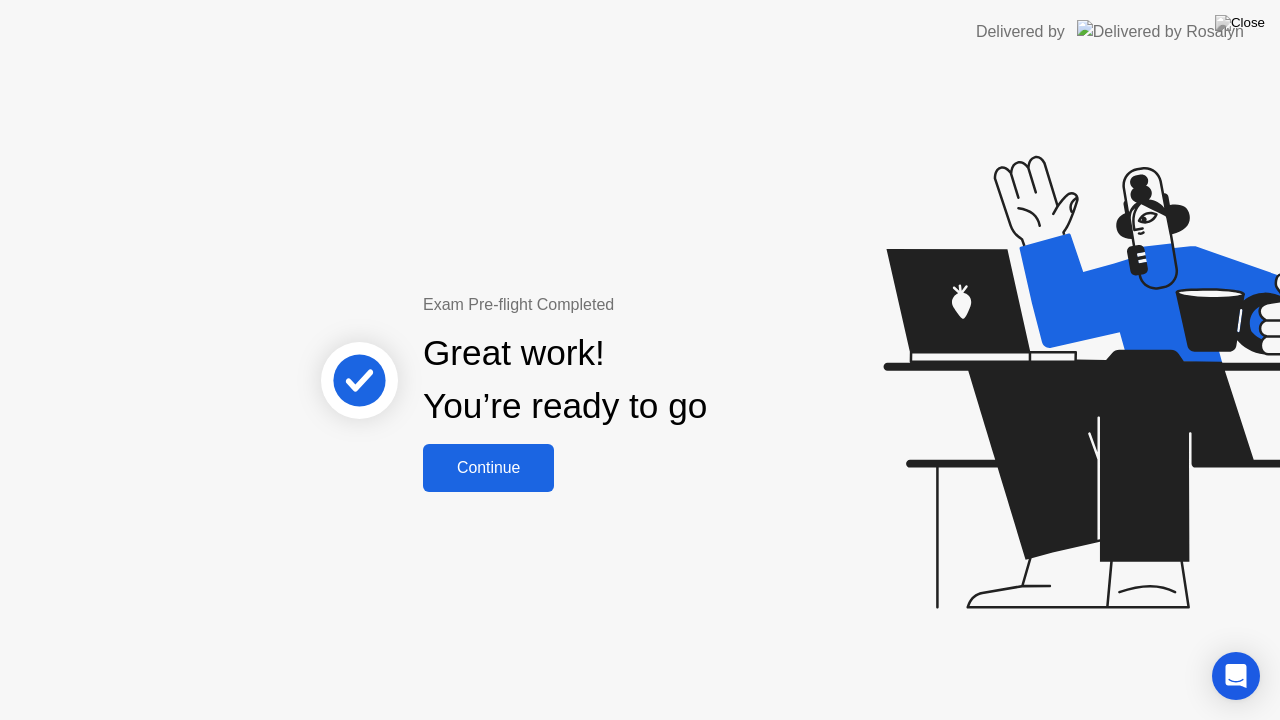 click on "Continue" 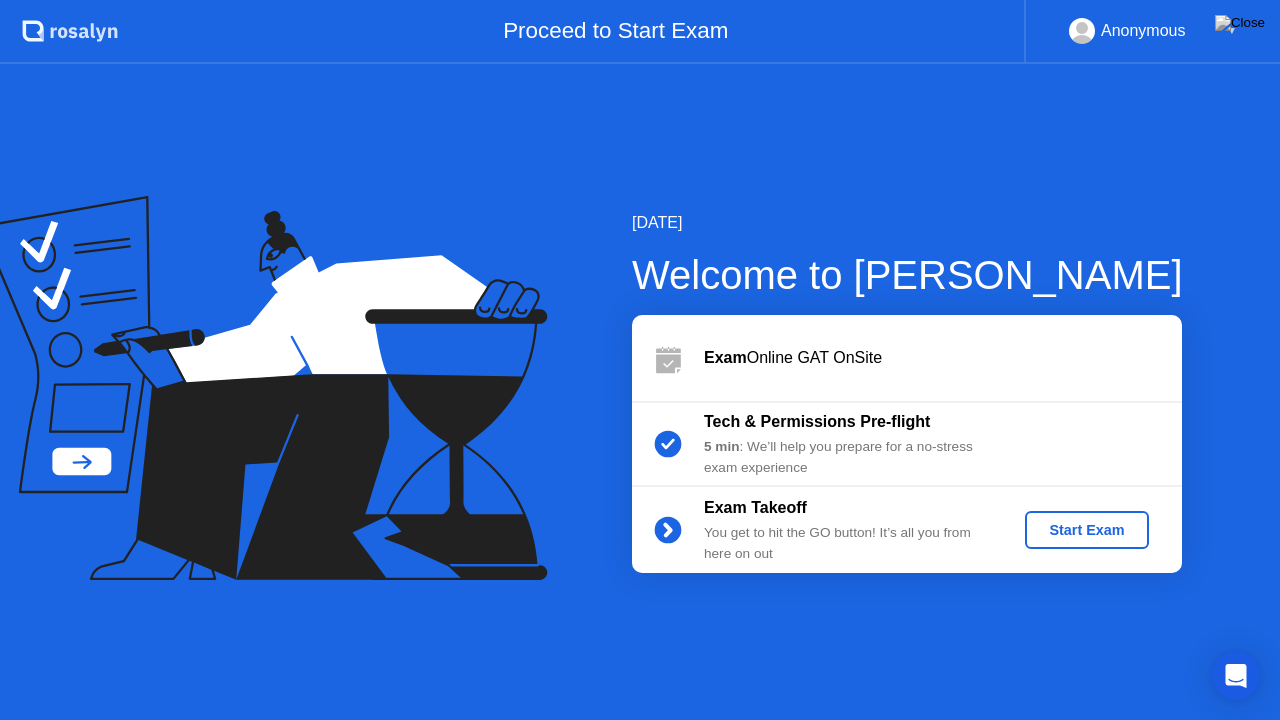 click on "Start Exam" 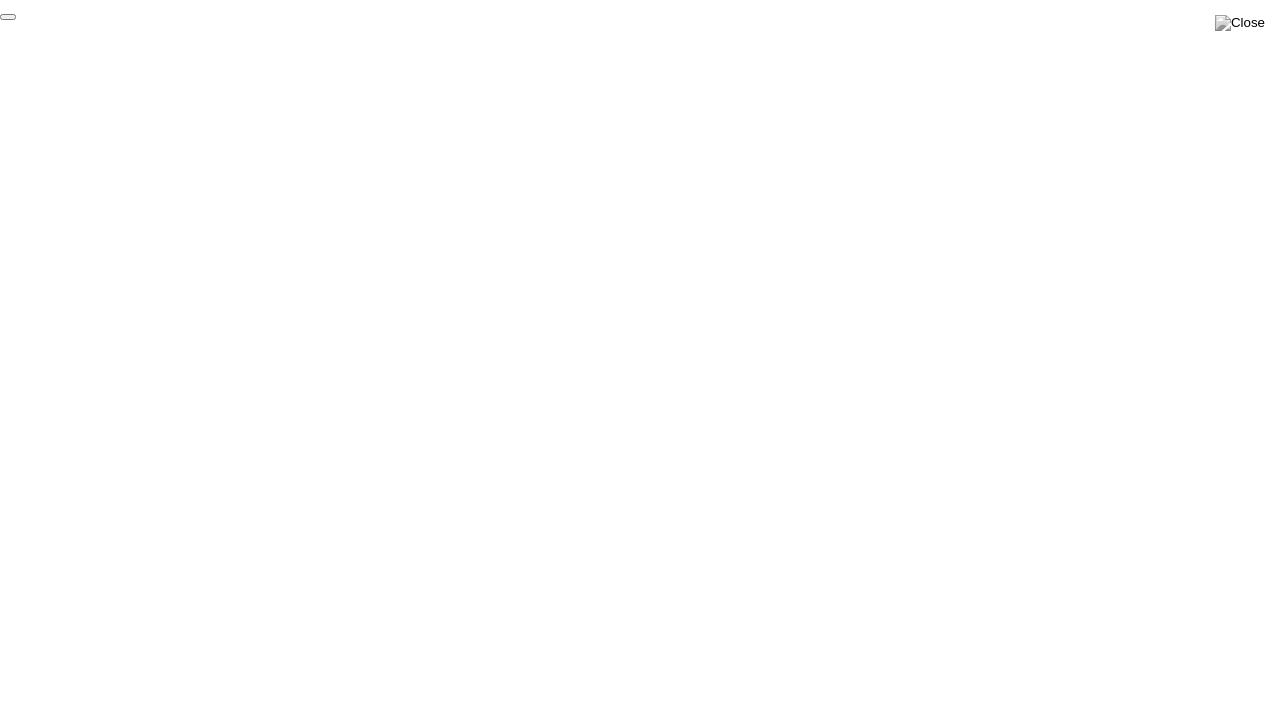 click on "End Proctoring Session" 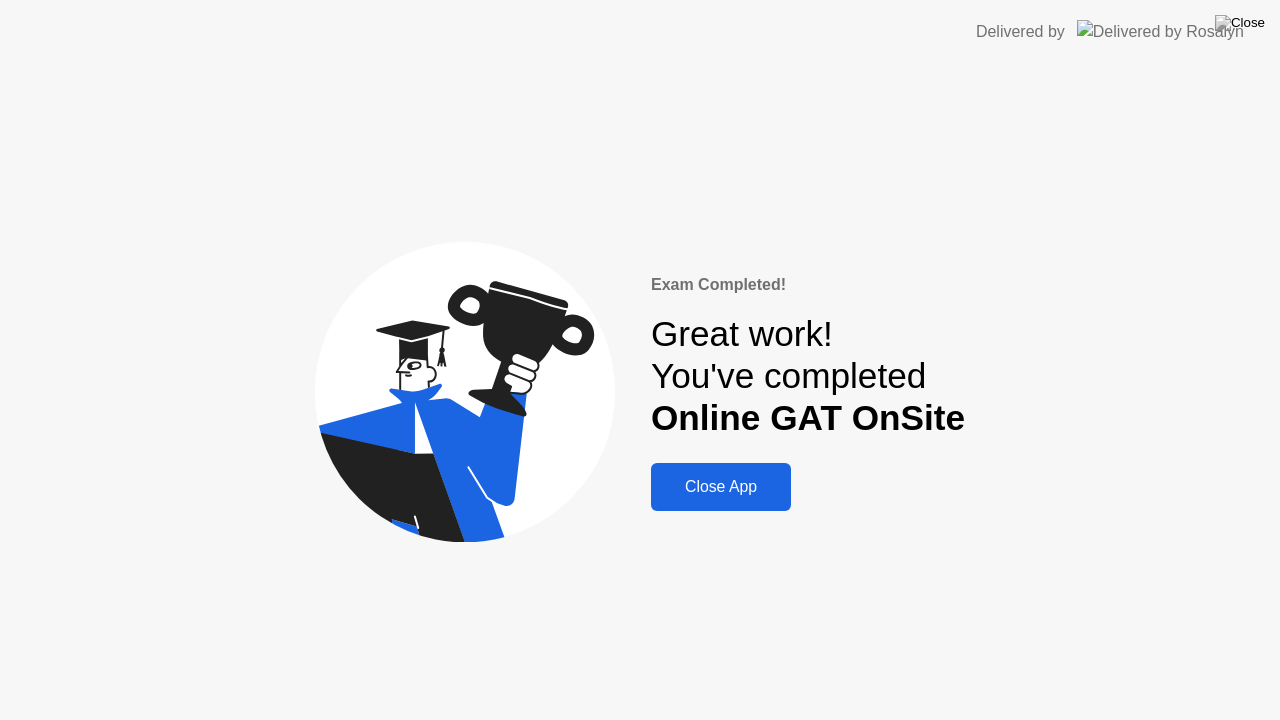 click on "Close App" 